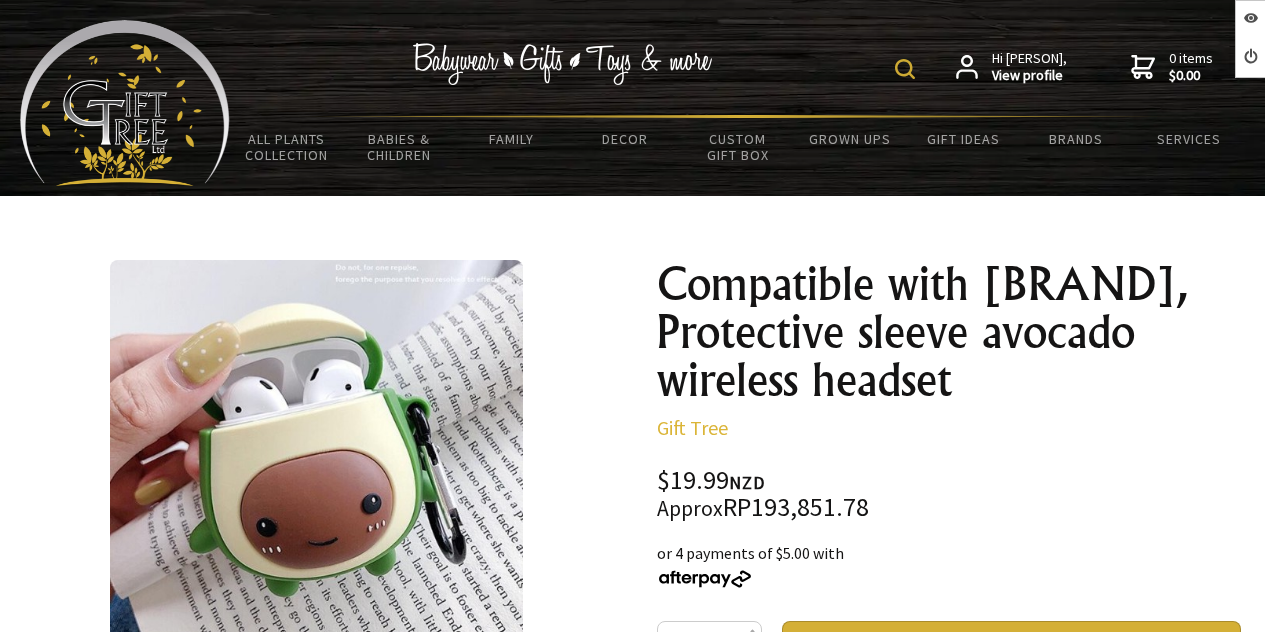 scroll, scrollTop: 326, scrollLeft: 0, axis: vertical 